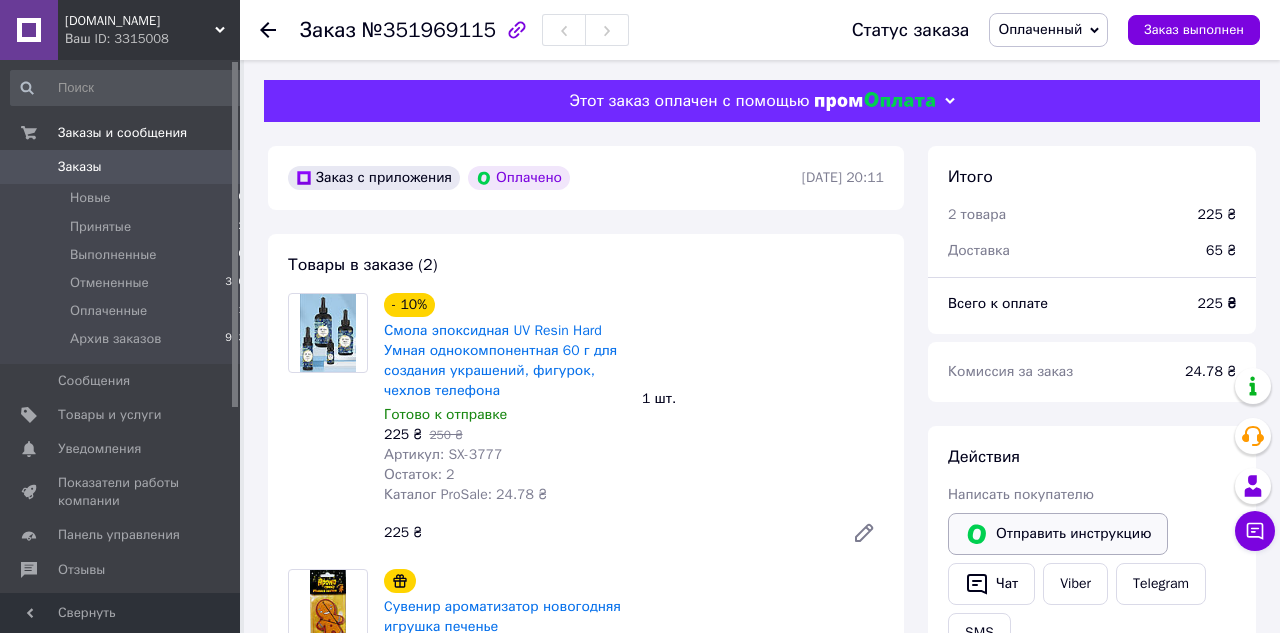 scroll, scrollTop: 0, scrollLeft: 0, axis: both 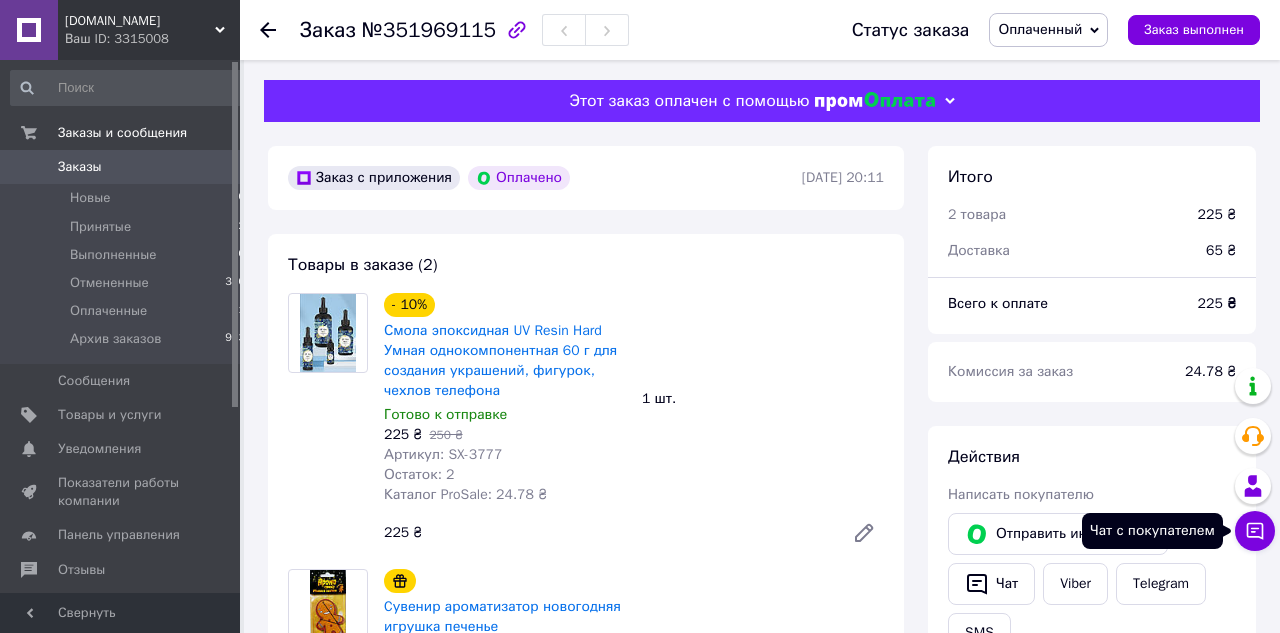 click on "Чат с покупателем" at bounding box center (1255, 531) 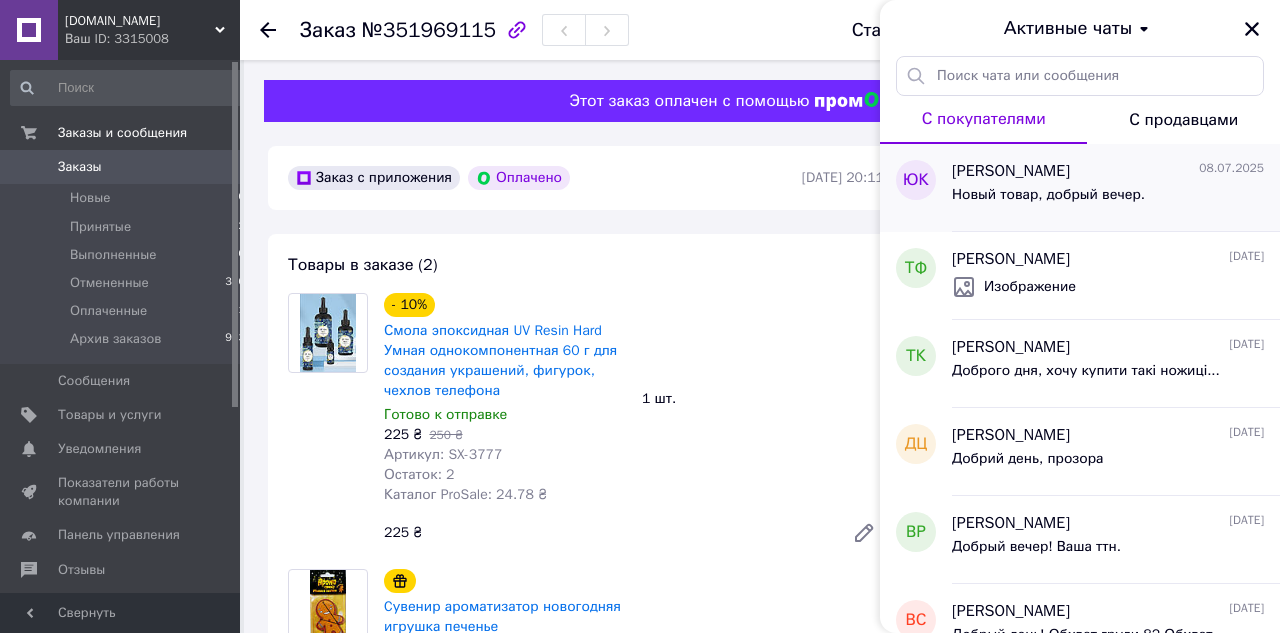 click on "Новый товар, добрый вечер." at bounding box center (1048, 195) 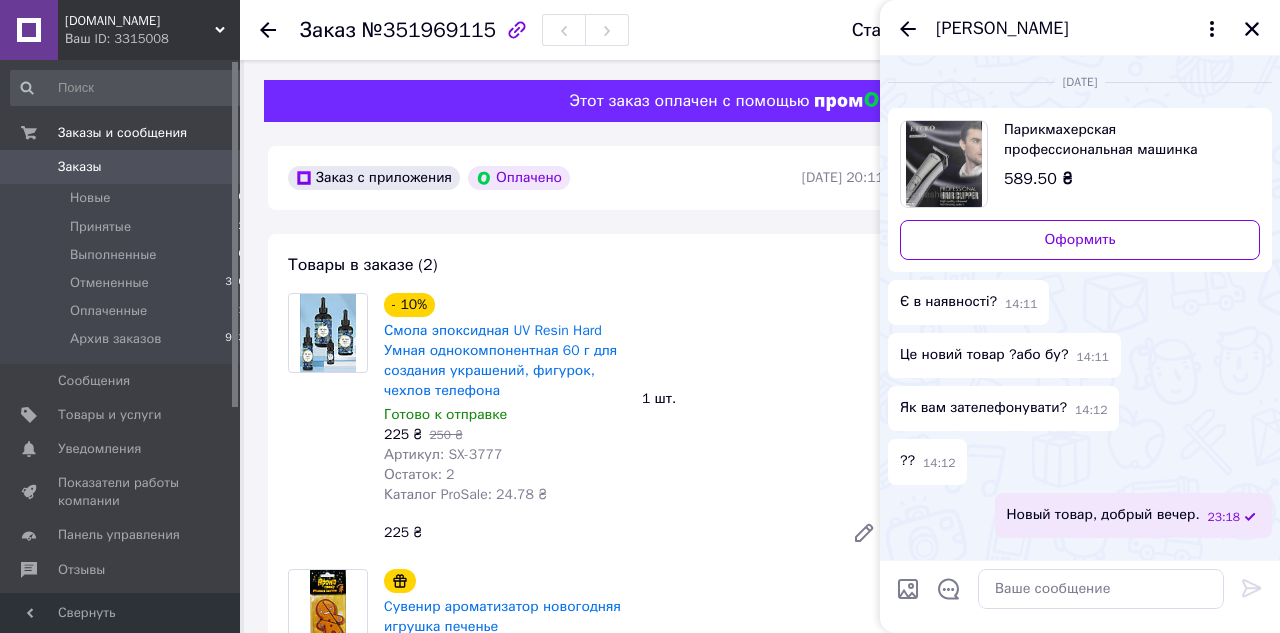 scroll, scrollTop: 306, scrollLeft: 0, axis: vertical 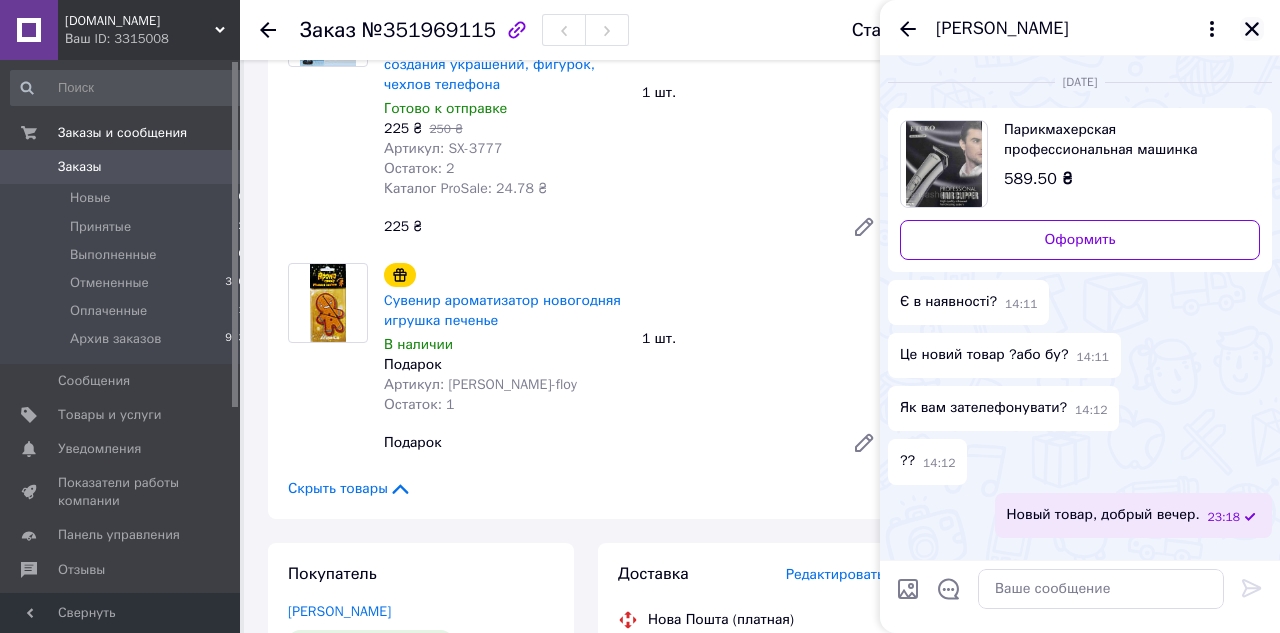 click 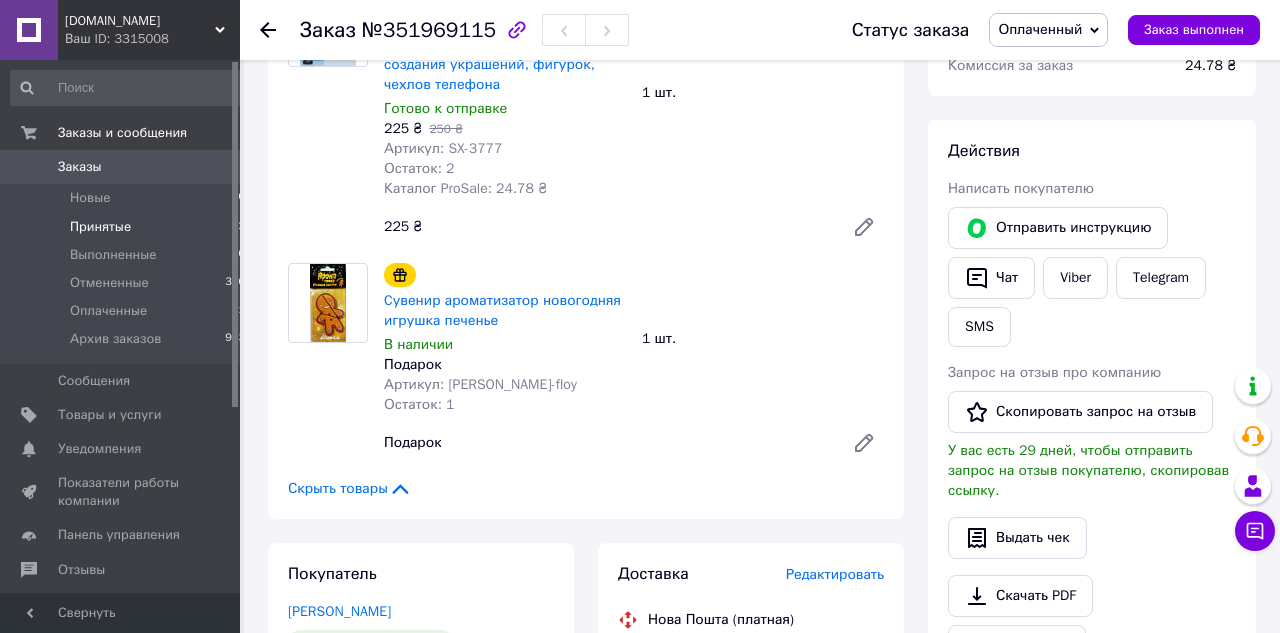 click on "Принятые" at bounding box center [100, 227] 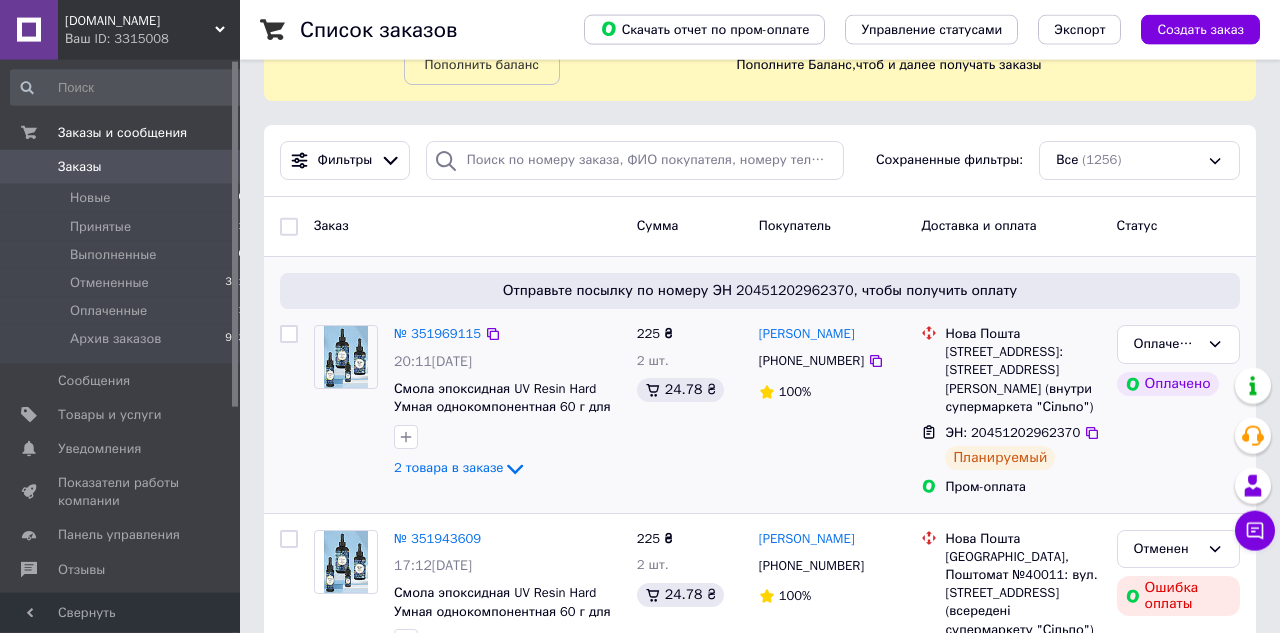 scroll, scrollTop: 306, scrollLeft: 0, axis: vertical 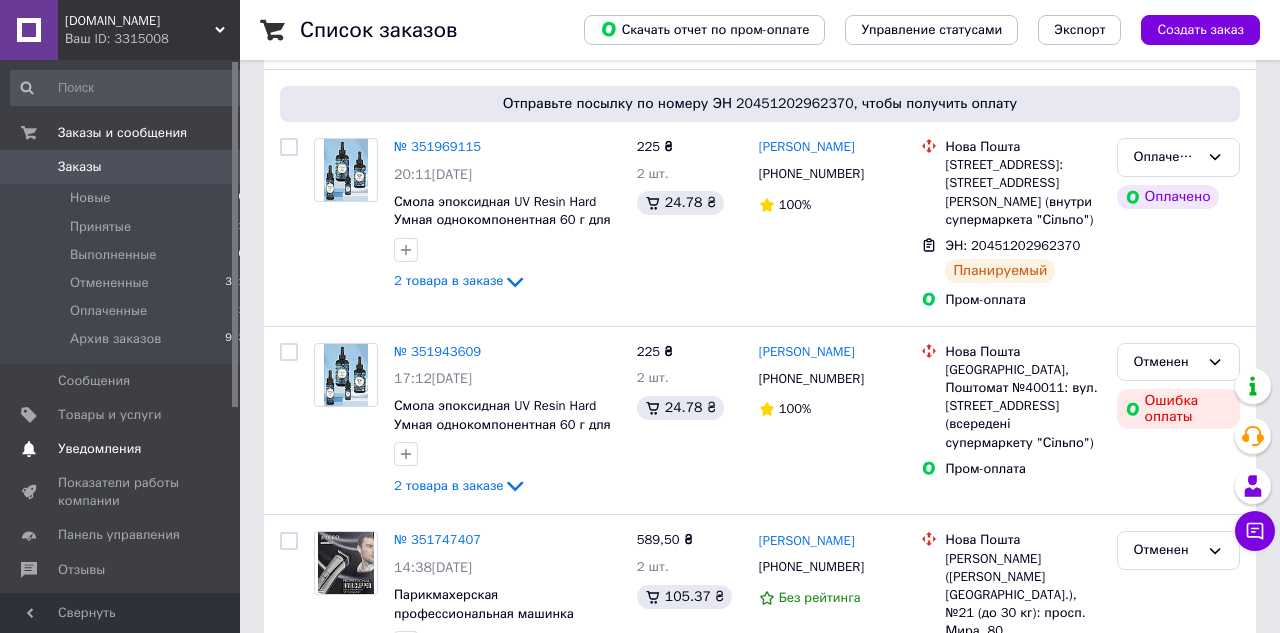 click on "Уведомления" at bounding box center [99, 449] 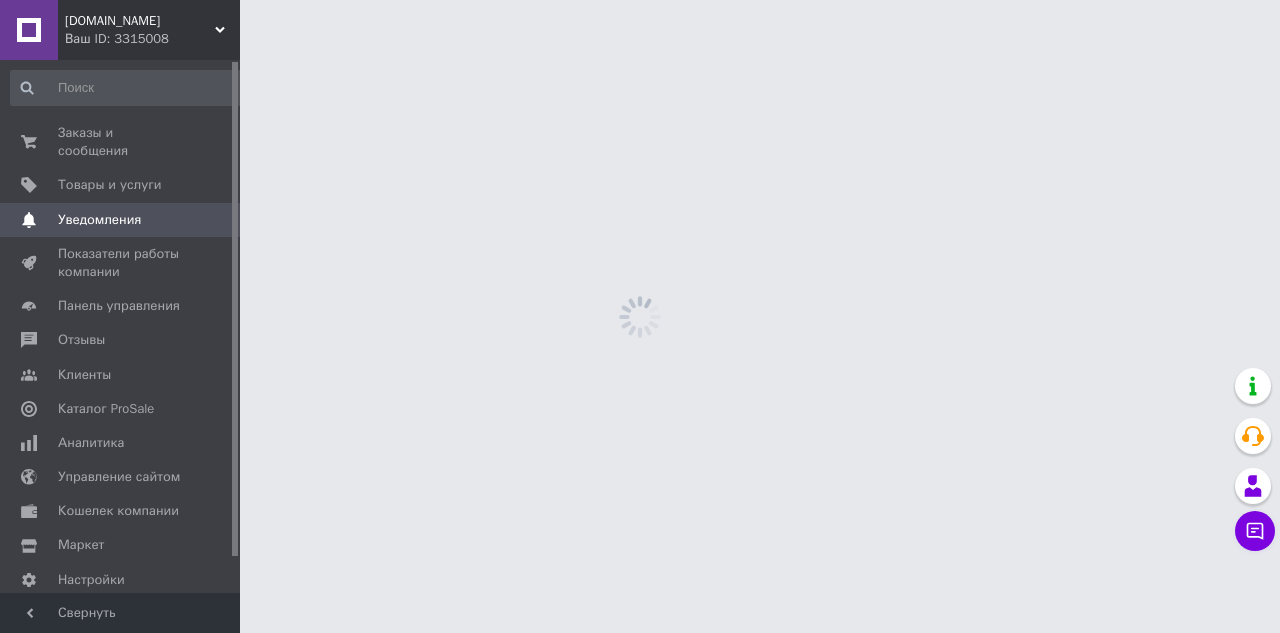 scroll, scrollTop: 0, scrollLeft: 0, axis: both 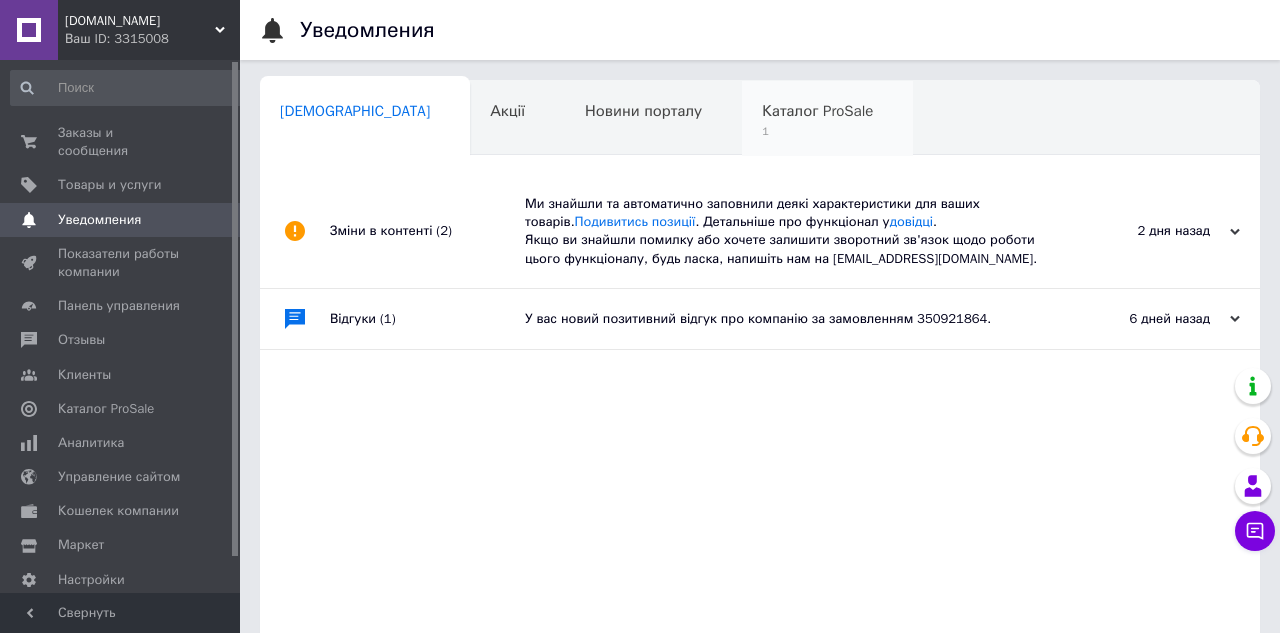 click on "Каталог ProSale" at bounding box center (817, 111) 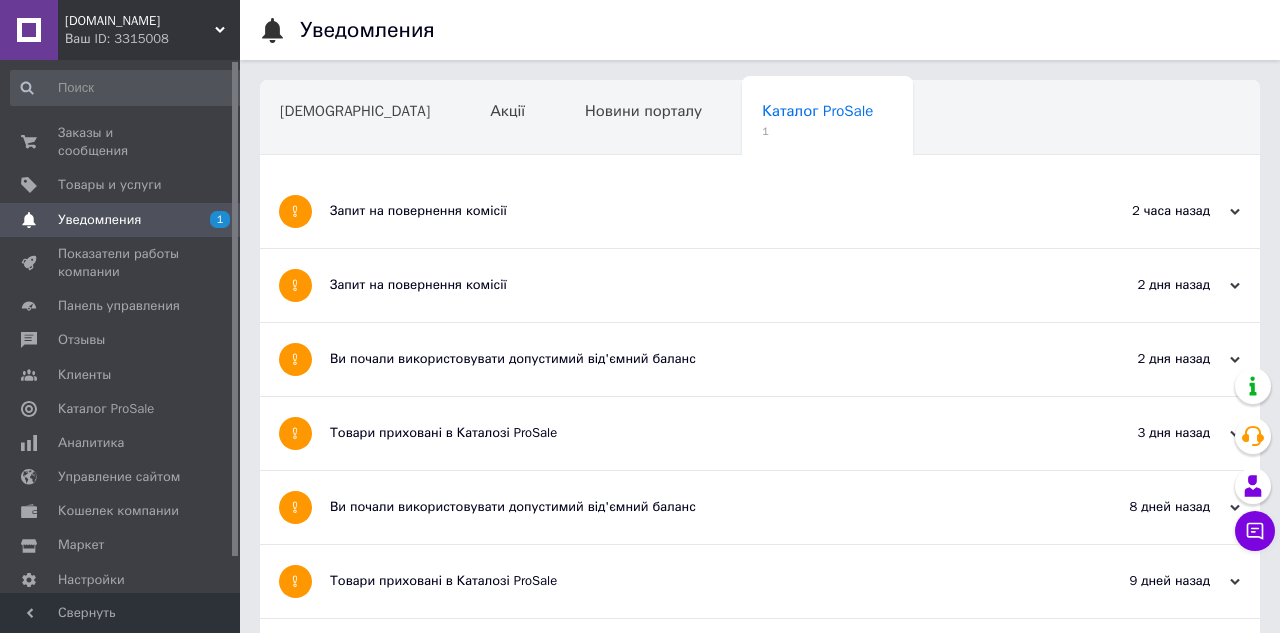 click on "Запит на повернення комісії" at bounding box center (685, 211) 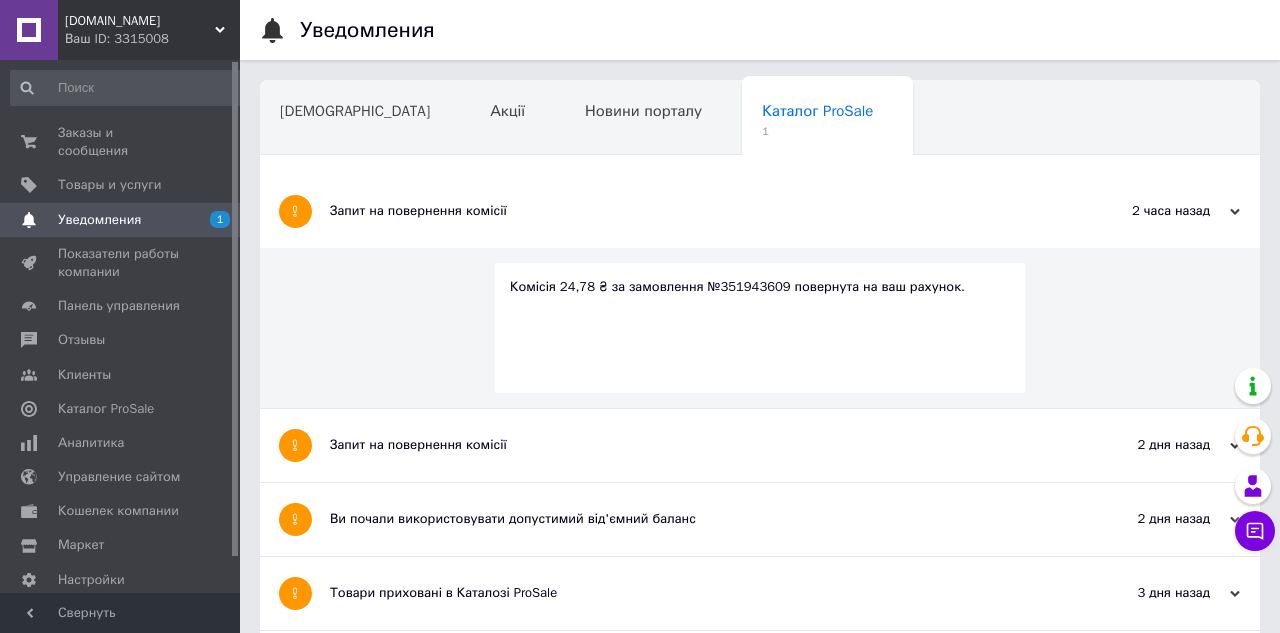 click on "Запит на повернення комісії" at bounding box center (685, 211) 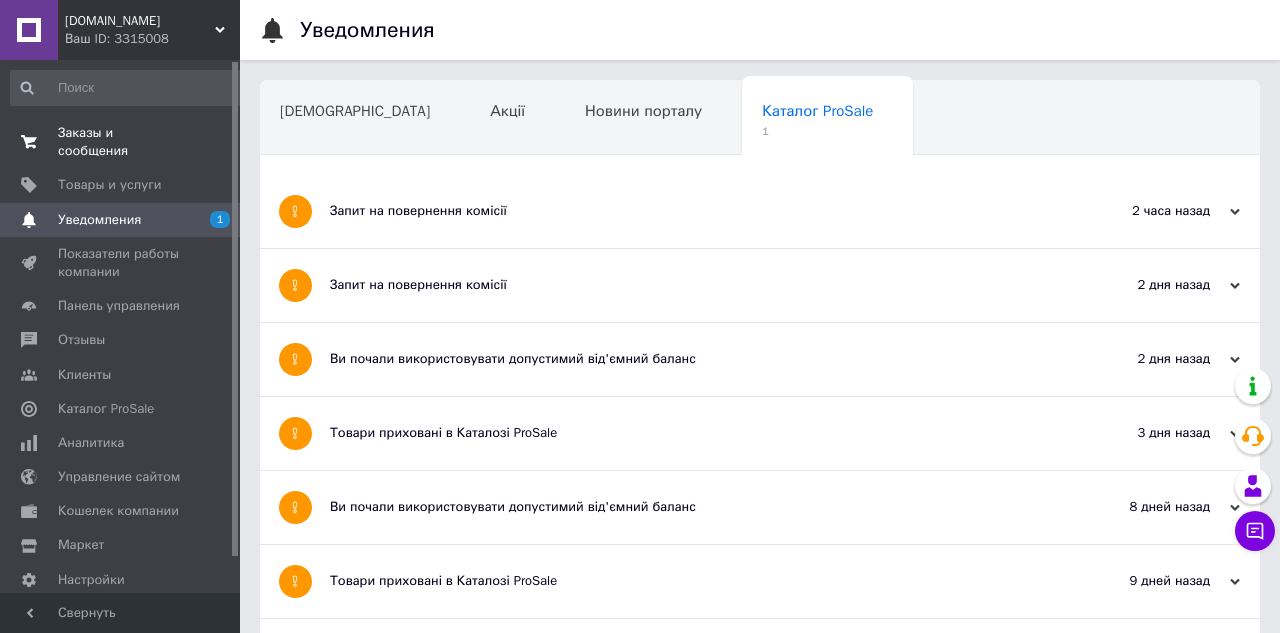 click on "Заказы и сообщения 0 0" at bounding box center (128, 142) 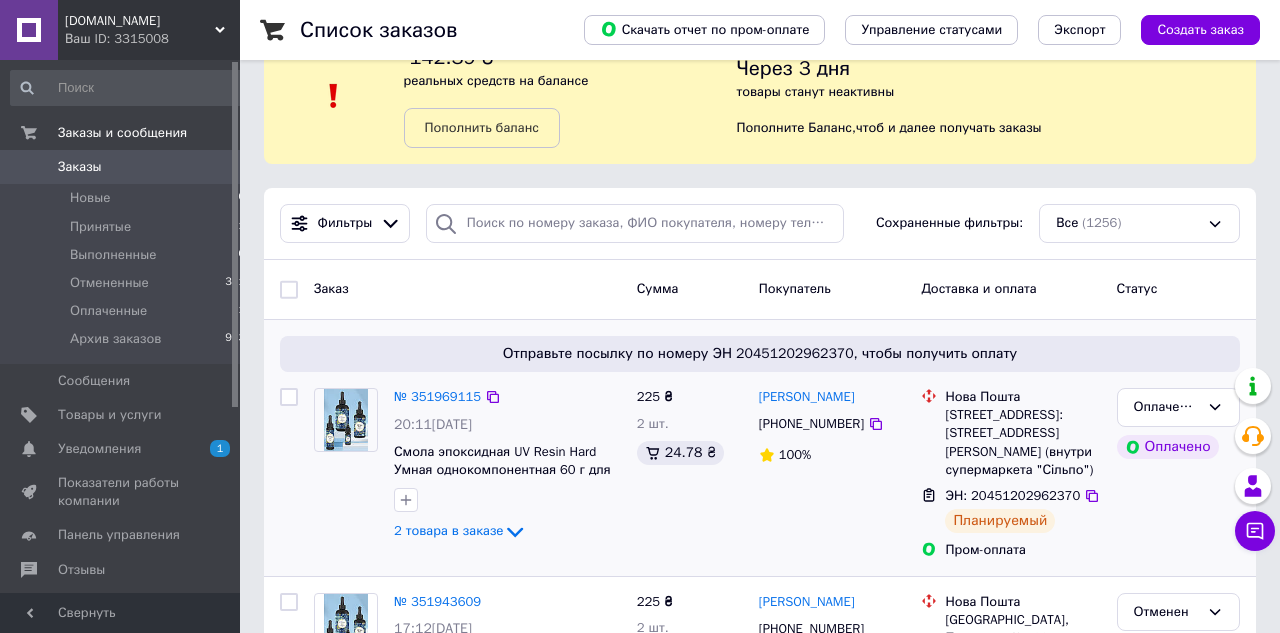 scroll, scrollTop: 102, scrollLeft: 0, axis: vertical 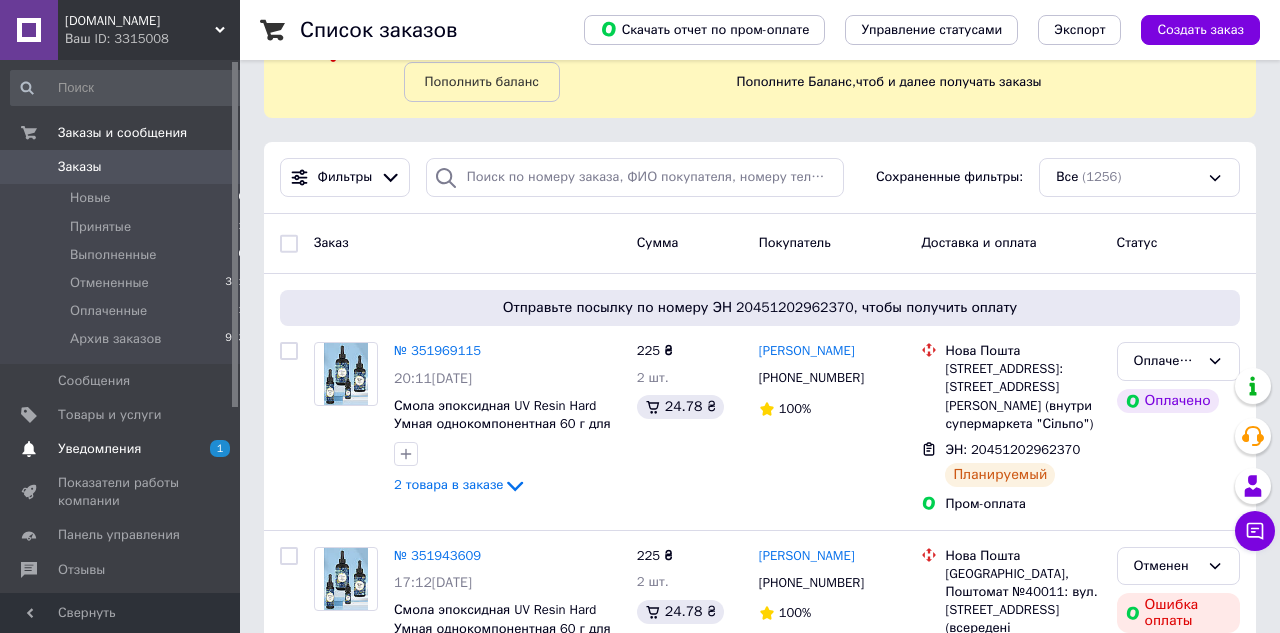 click on "Уведомления" at bounding box center (99, 449) 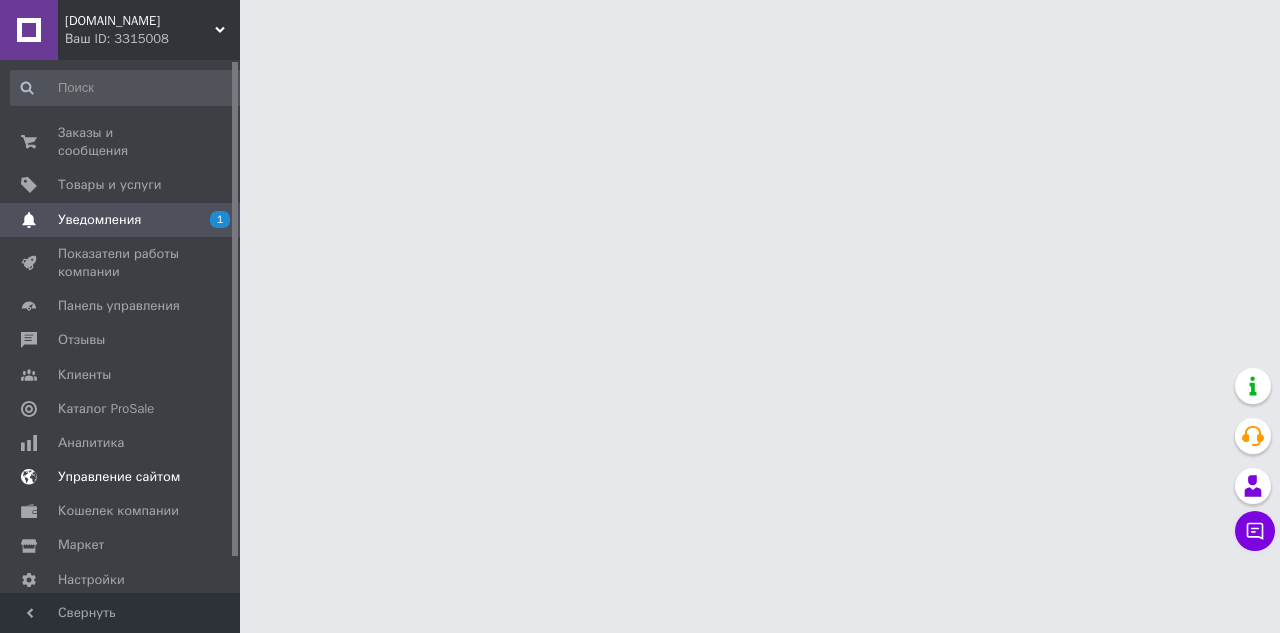 scroll, scrollTop: 0, scrollLeft: 0, axis: both 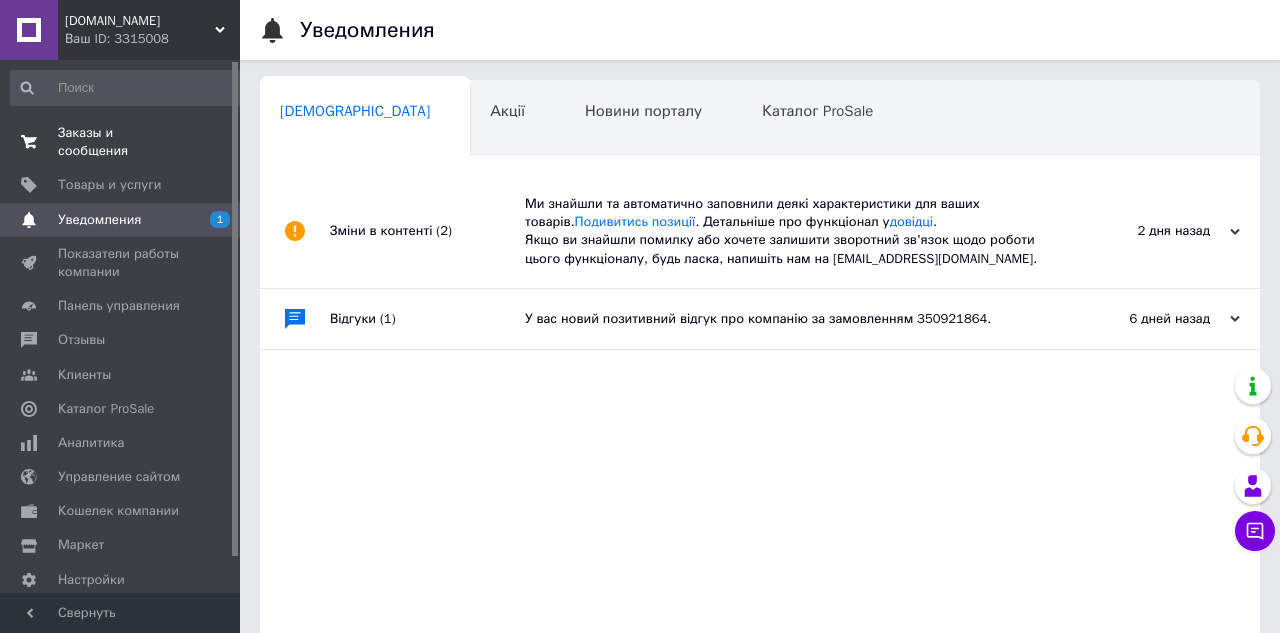 click on "Заказы и сообщения" at bounding box center (121, 142) 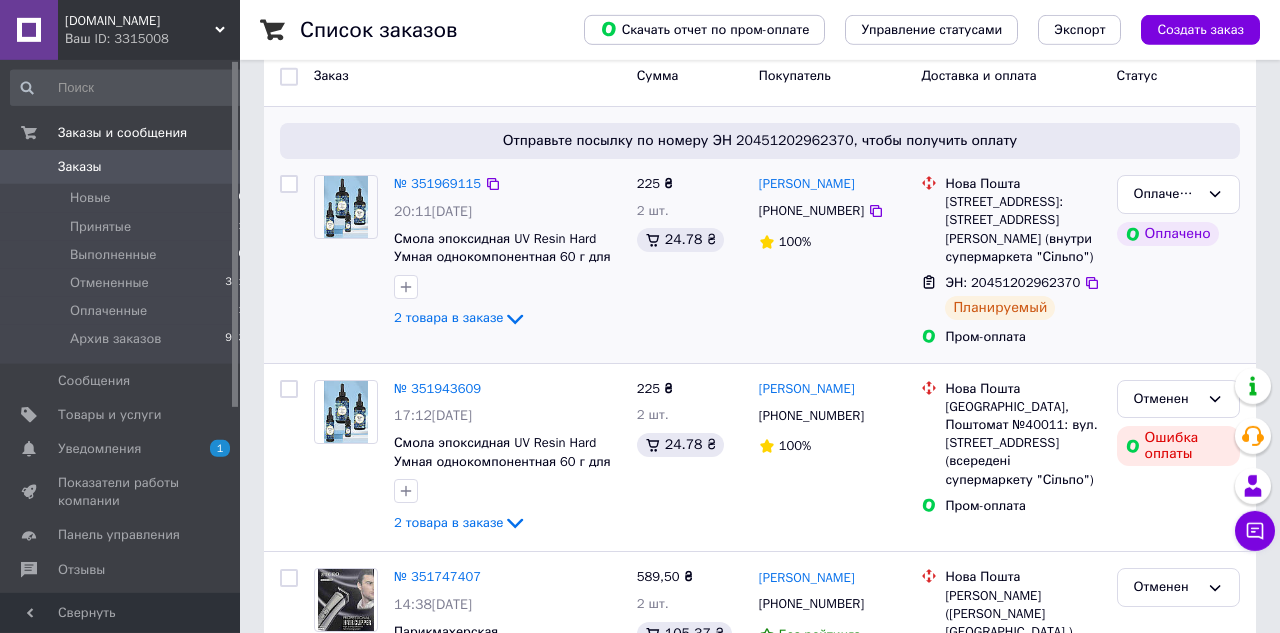 scroll, scrollTop: 306, scrollLeft: 0, axis: vertical 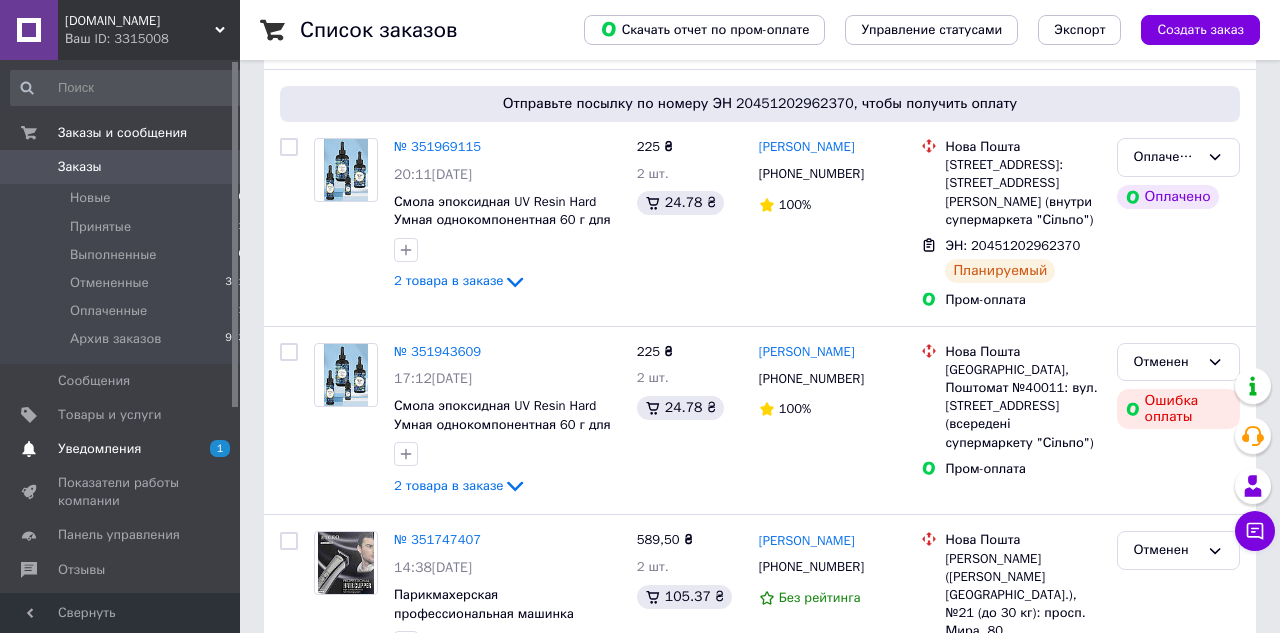 click on "Уведомления" at bounding box center (99, 449) 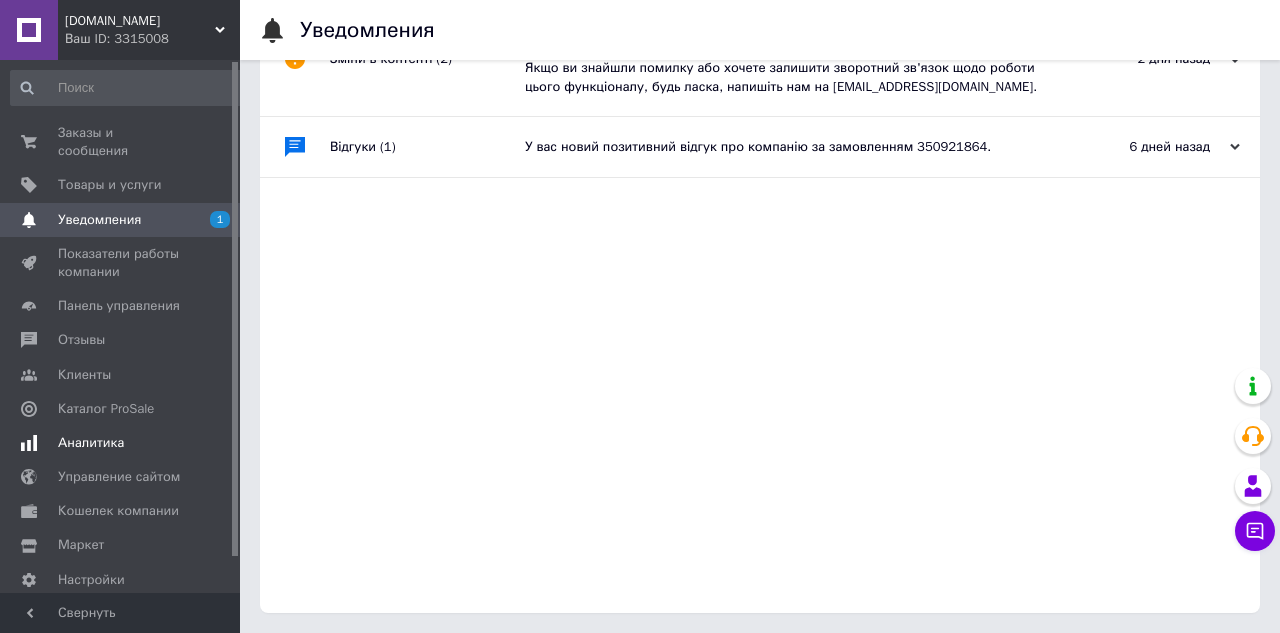 scroll, scrollTop: 0, scrollLeft: 0, axis: both 